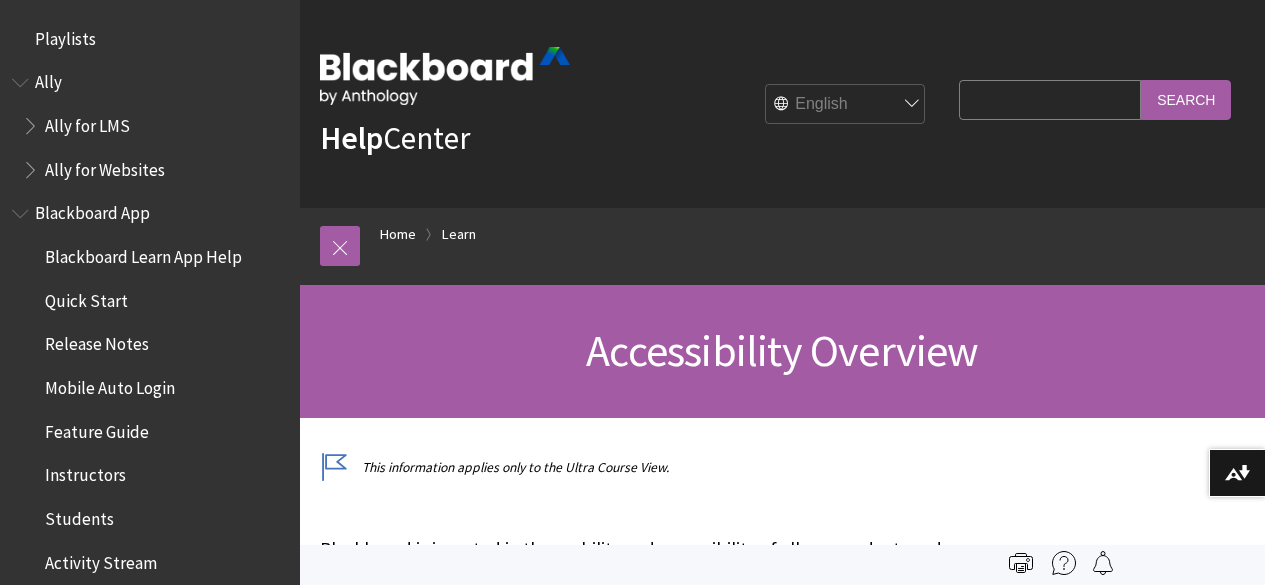 scroll, scrollTop: 0, scrollLeft: 0, axis: both 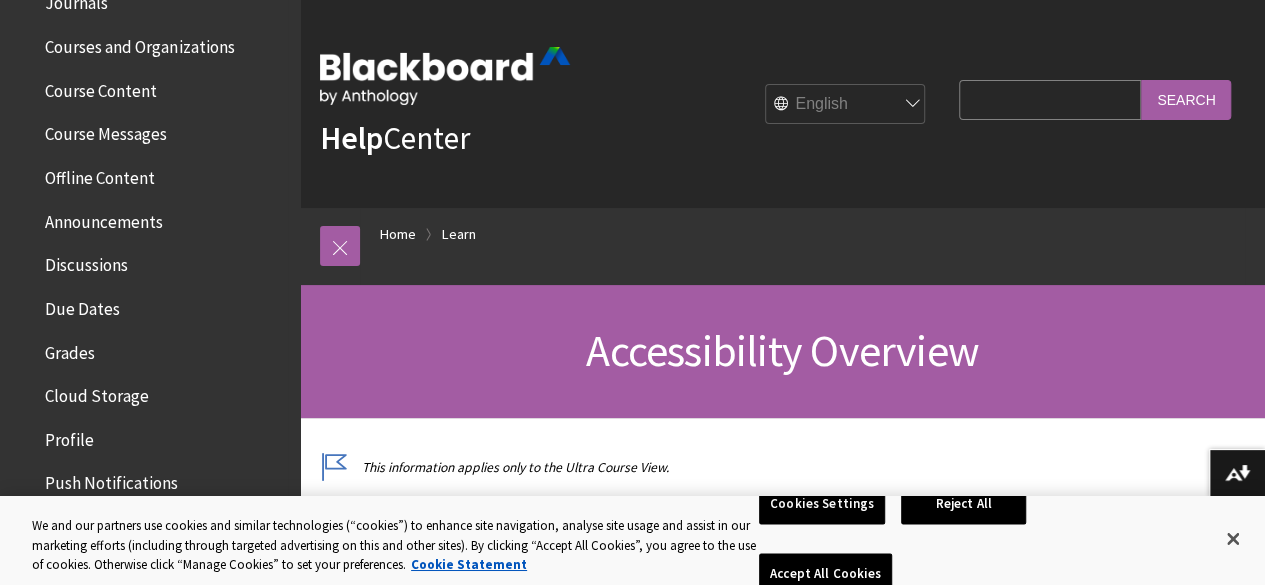 click on "Profile" at bounding box center (69, 436) 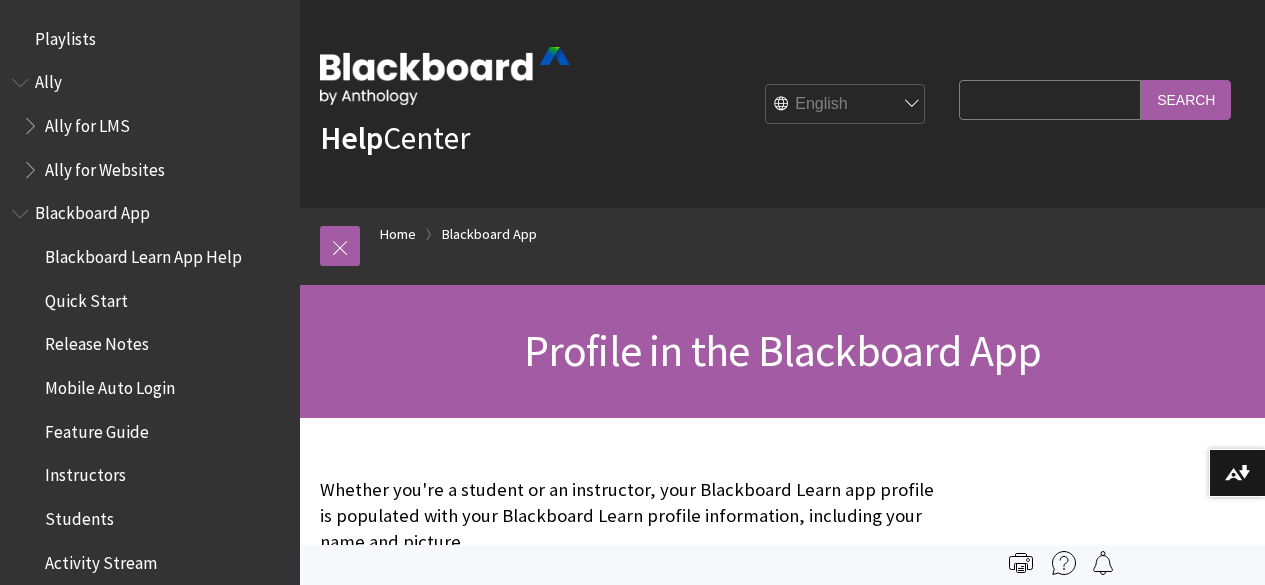 scroll, scrollTop: 0, scrollLeft: 0, axis: both 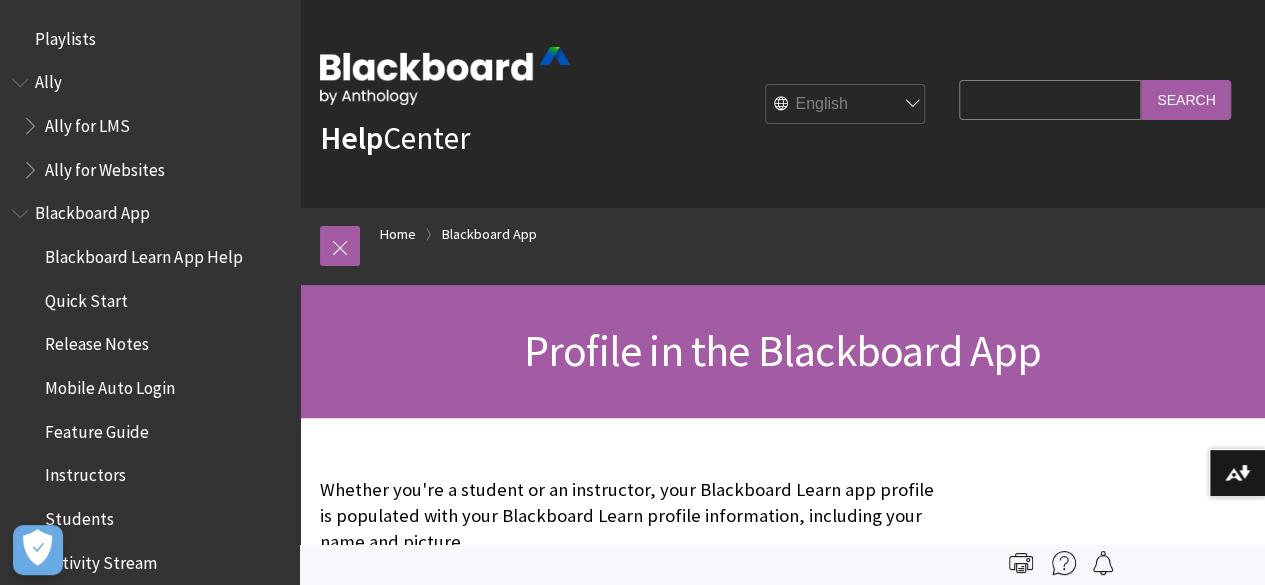 click on "Search Query" at bounding box center (1050, 99) 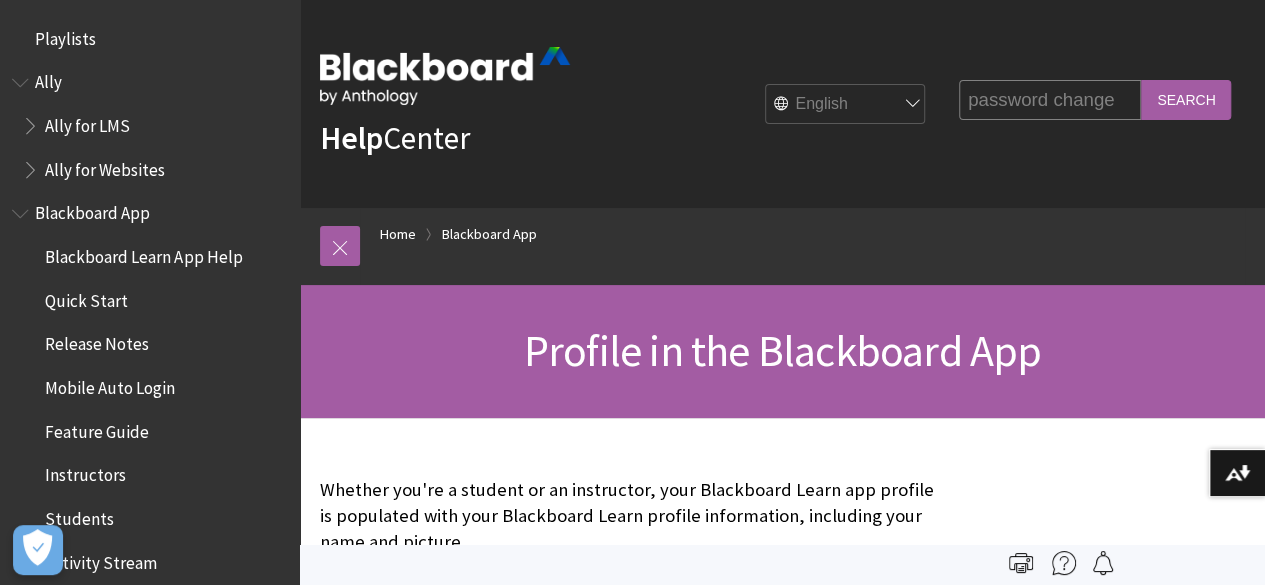 type on "password change" 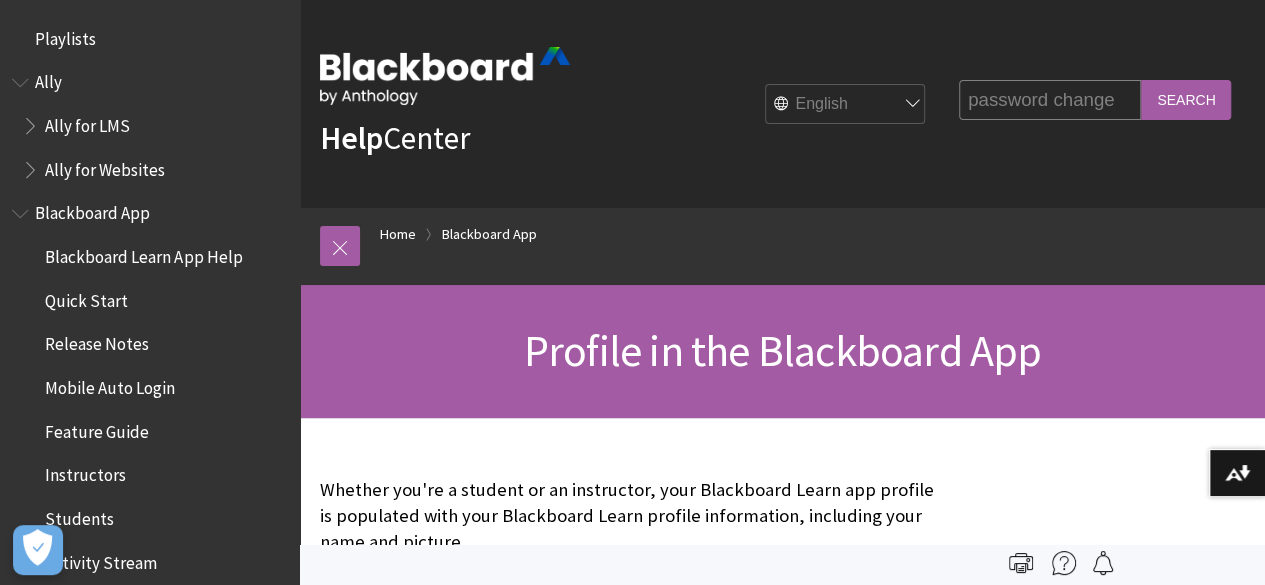click on "Search" at bounding box center (1186, 99) 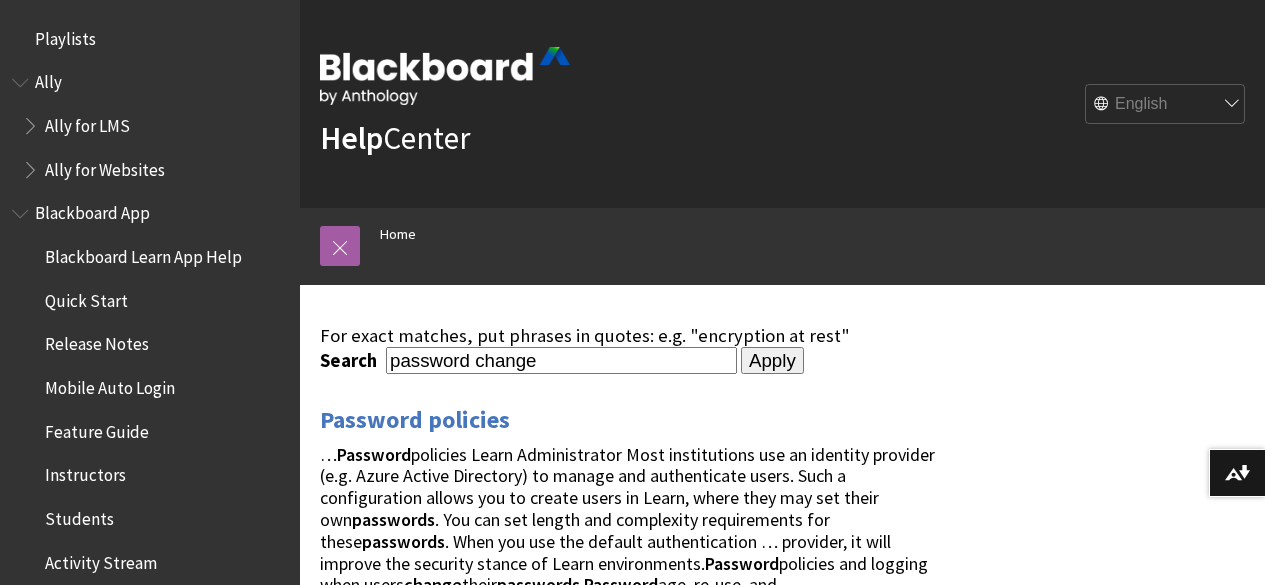 scroll, scrollTop: 0, scrollLeft: 0, axis: both 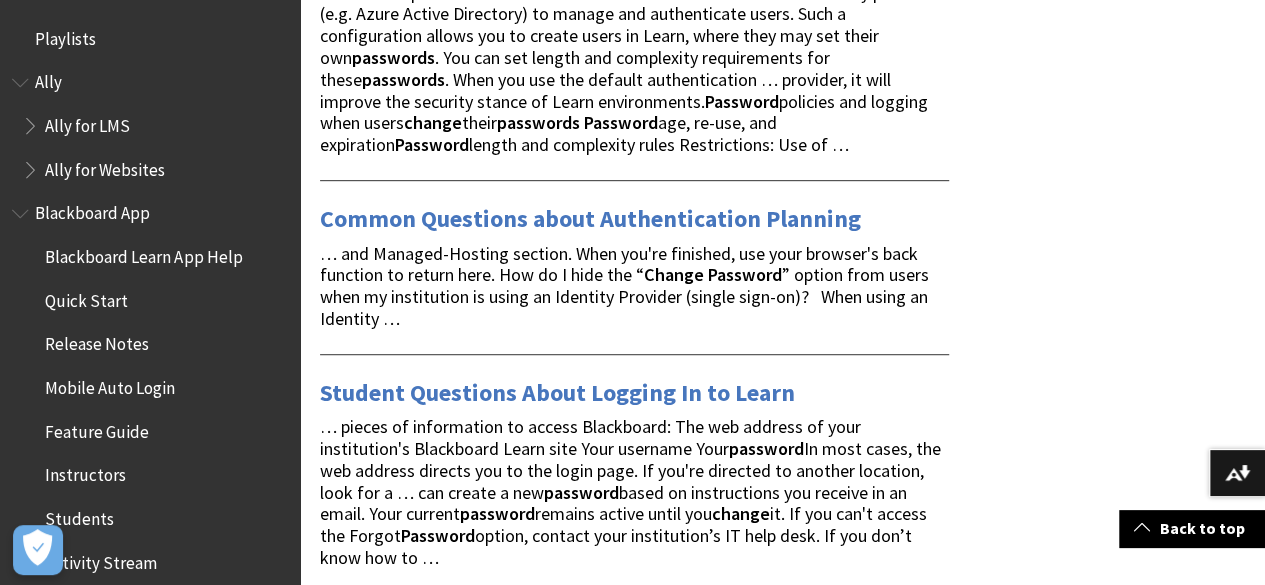 click on "Password" at bounding box center (745, 274) 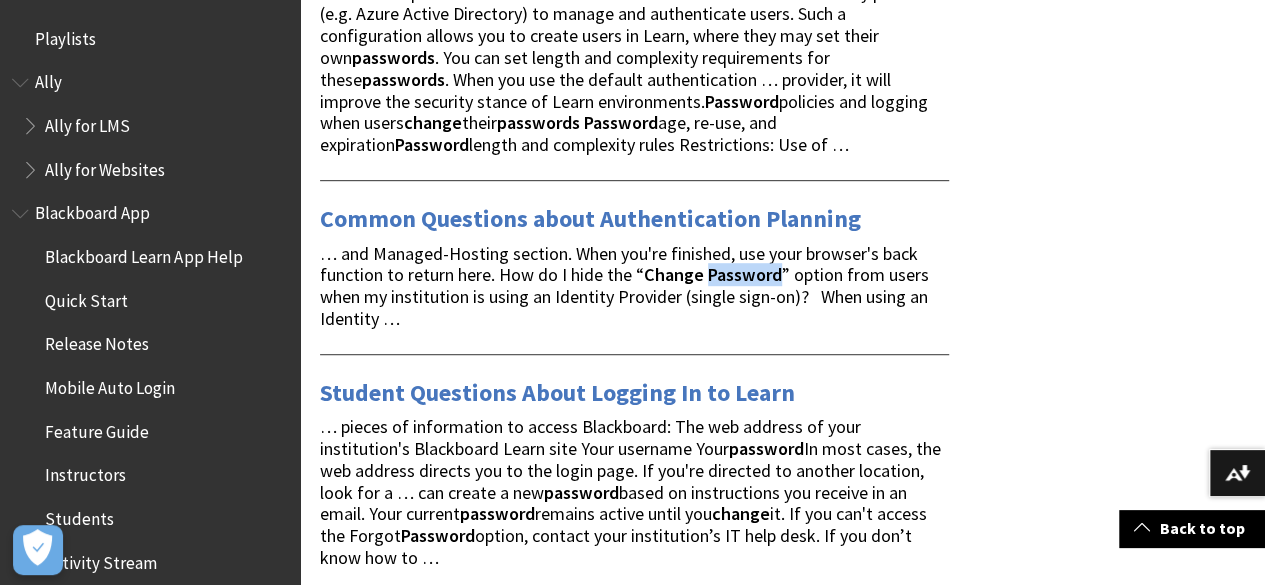 click on "Password" at bounding box center [745, 274] 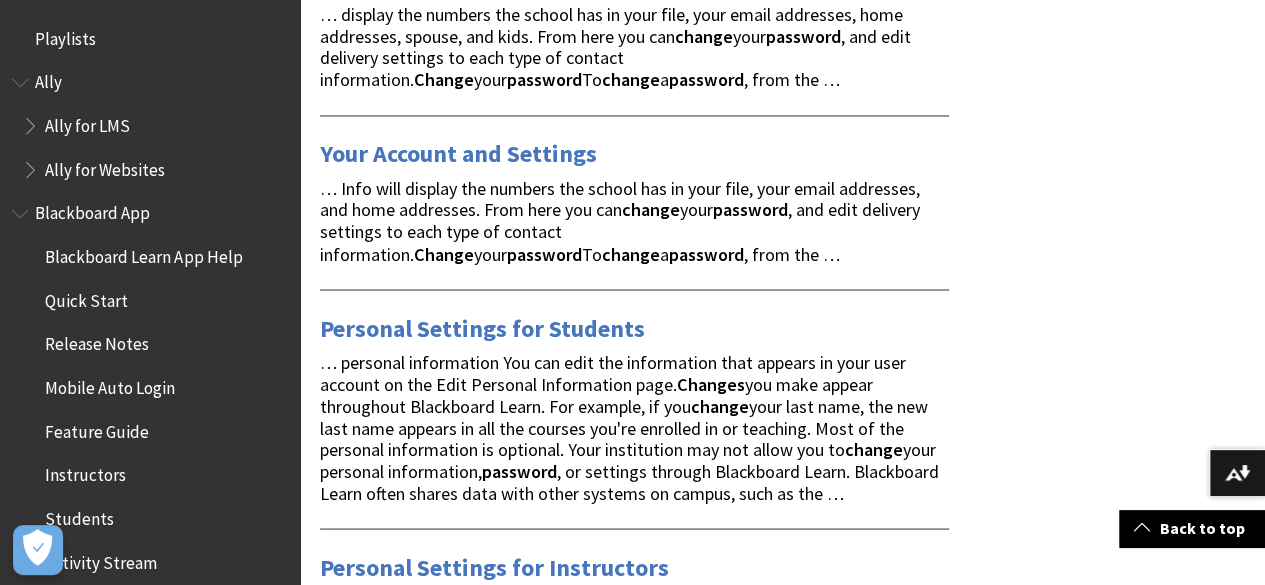 scroll, scrollTop: 1425, scrollLeft: 0, axis: vertical 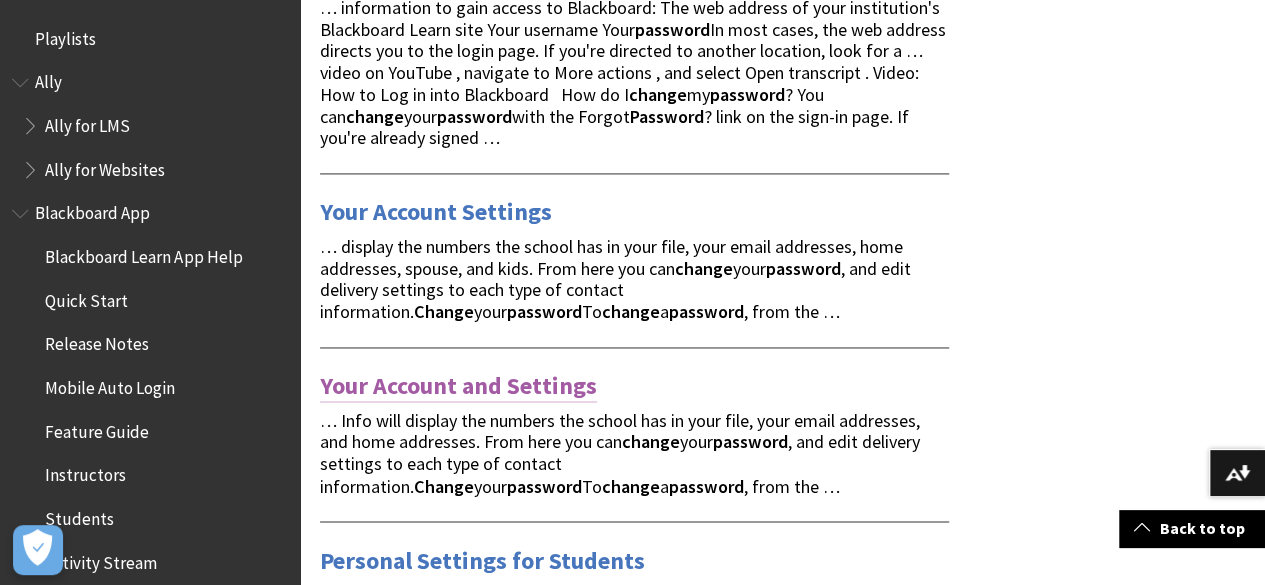 click on "Your Account and Settings" at bounding box center (458, 386) 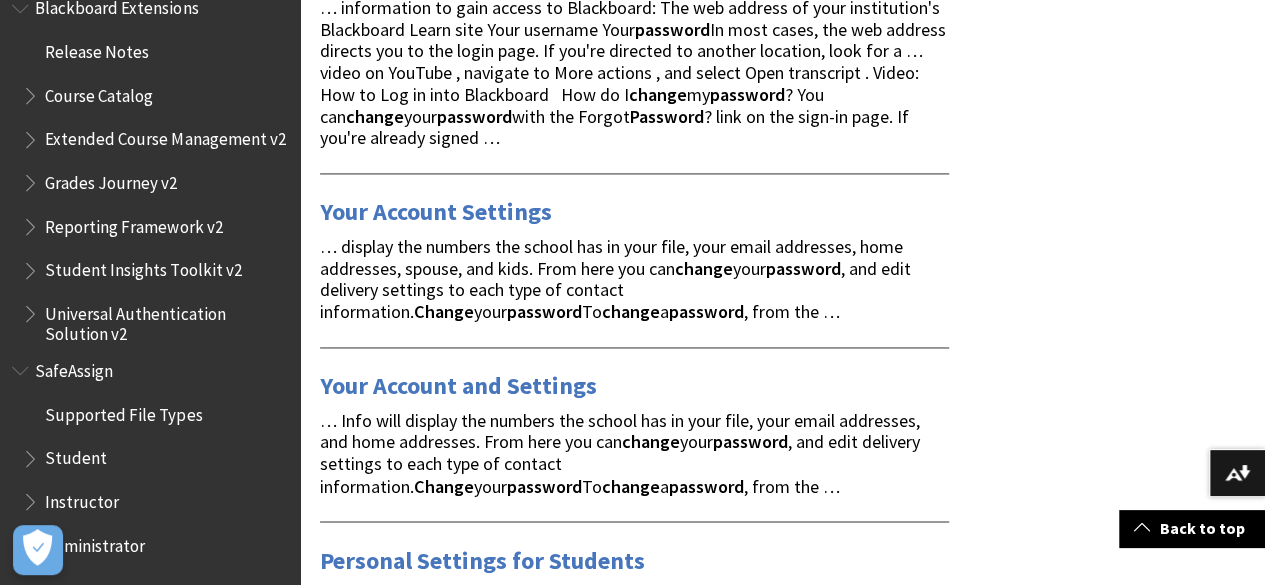 scroll, scrollTop: 2196, scrollLeft: 0, axis: vertical 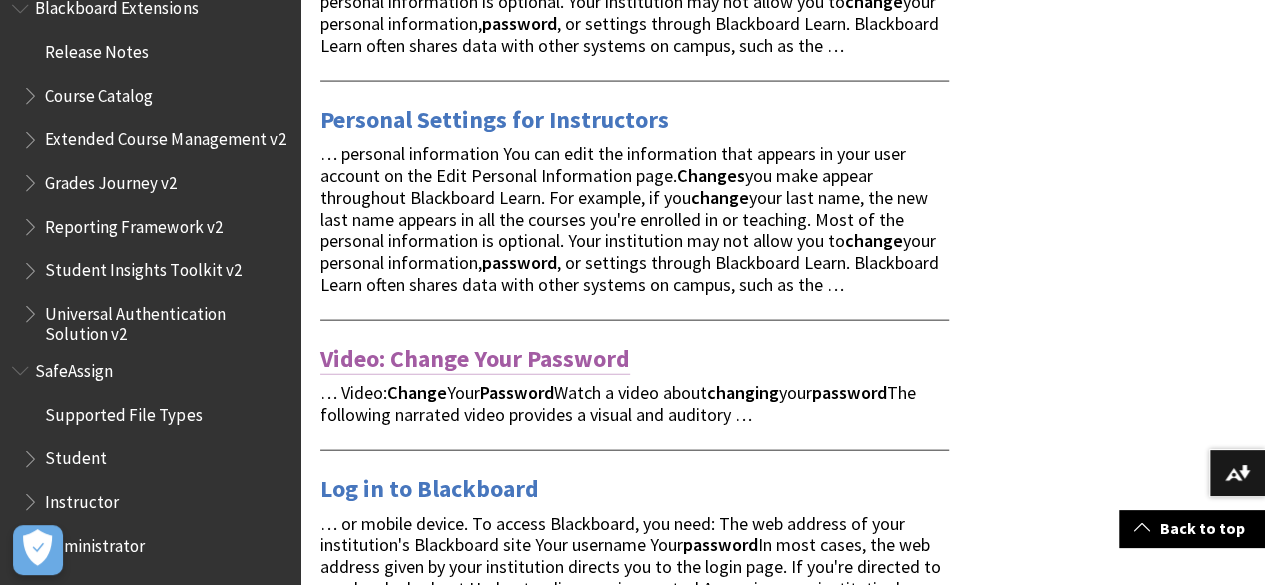 click on "Video: Change Your Password" at bounding box center (475, 359) 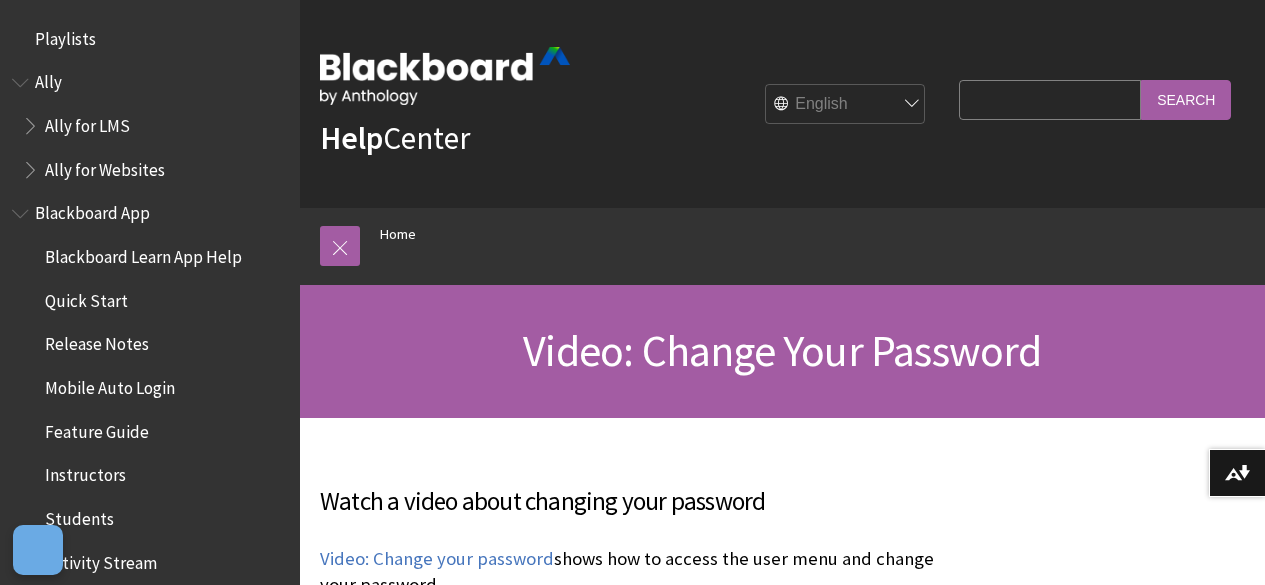 scroll, scrollTop: 0, scrollLeft: 0, axis: both 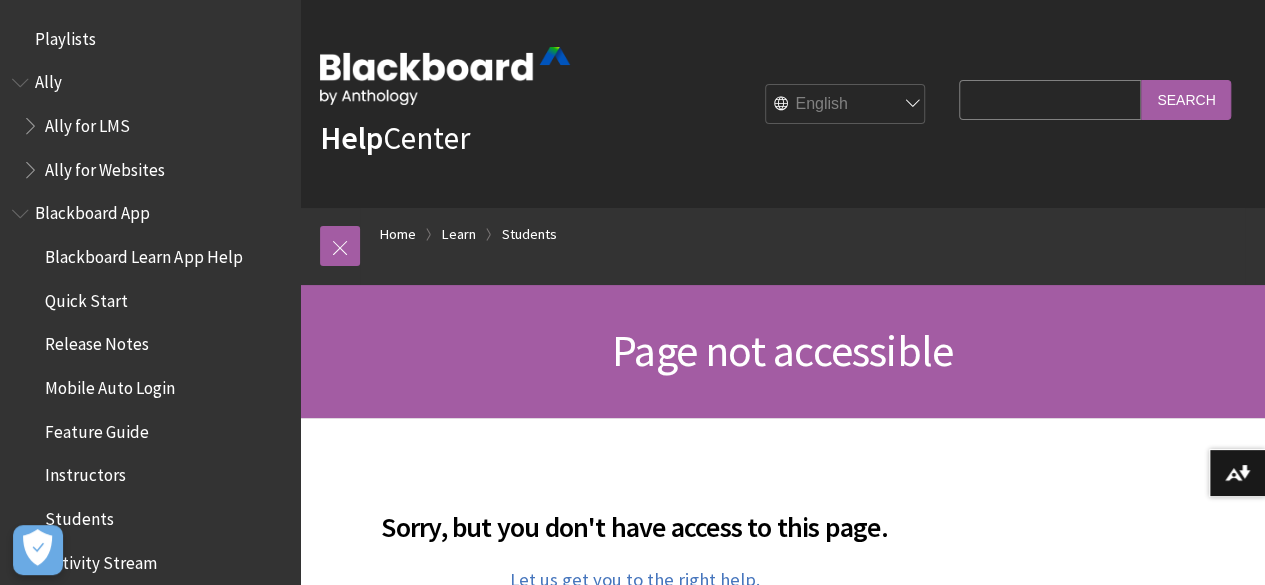 click on "Search Query" at bounding box center [1050, 99] 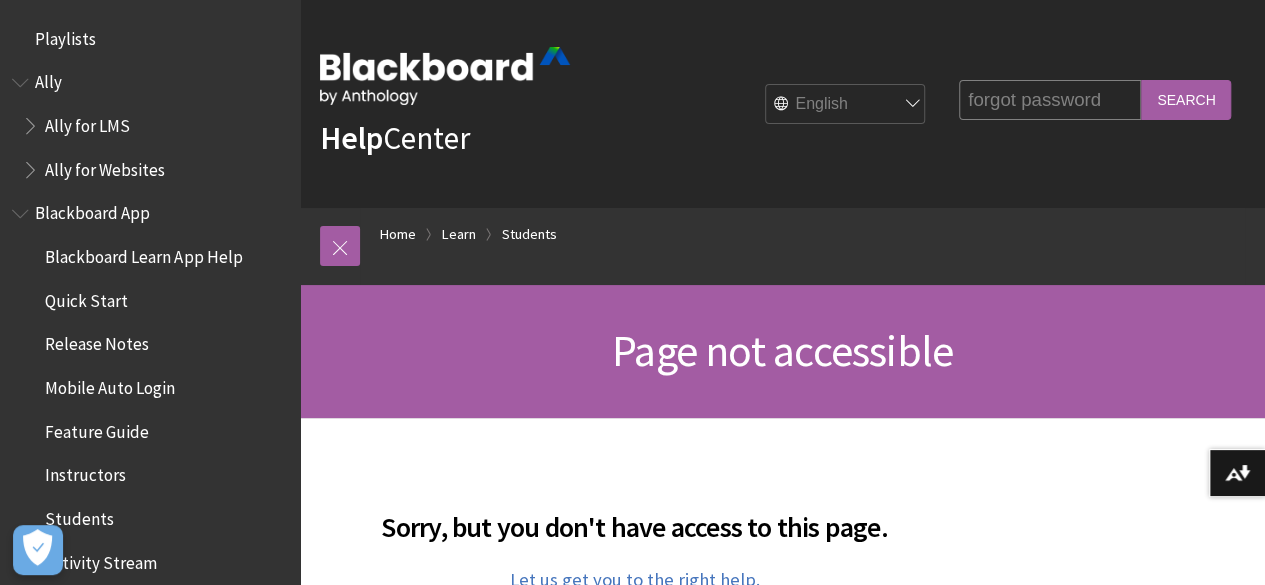 type on "forgot password" 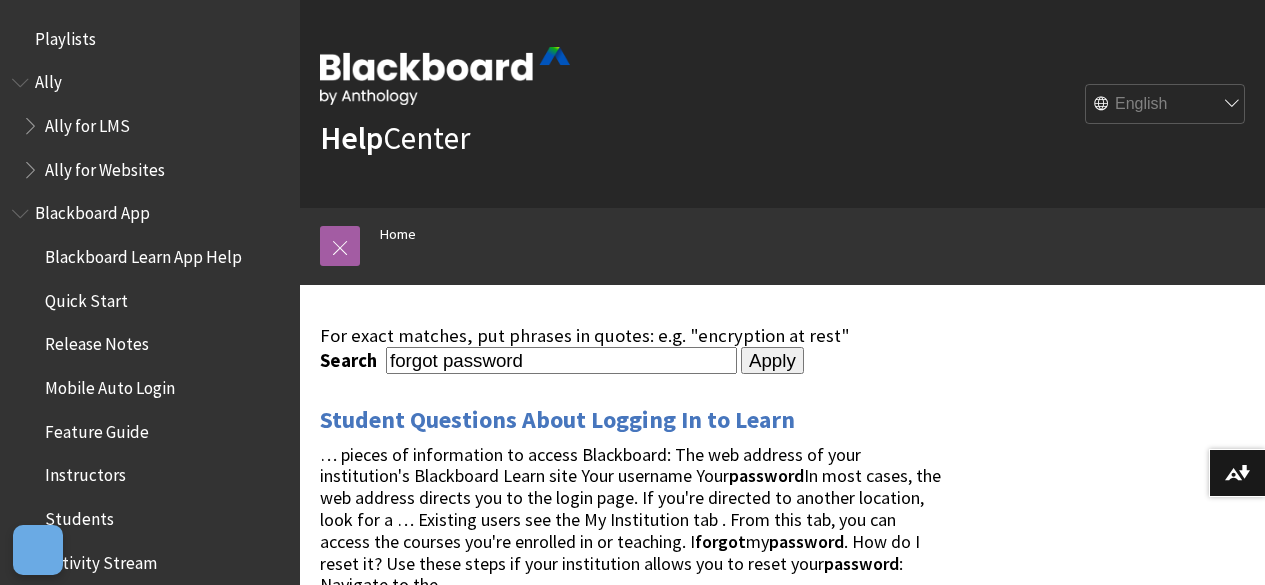 scroll, scrollTop: 0, scrollLeft: 0, axis: both 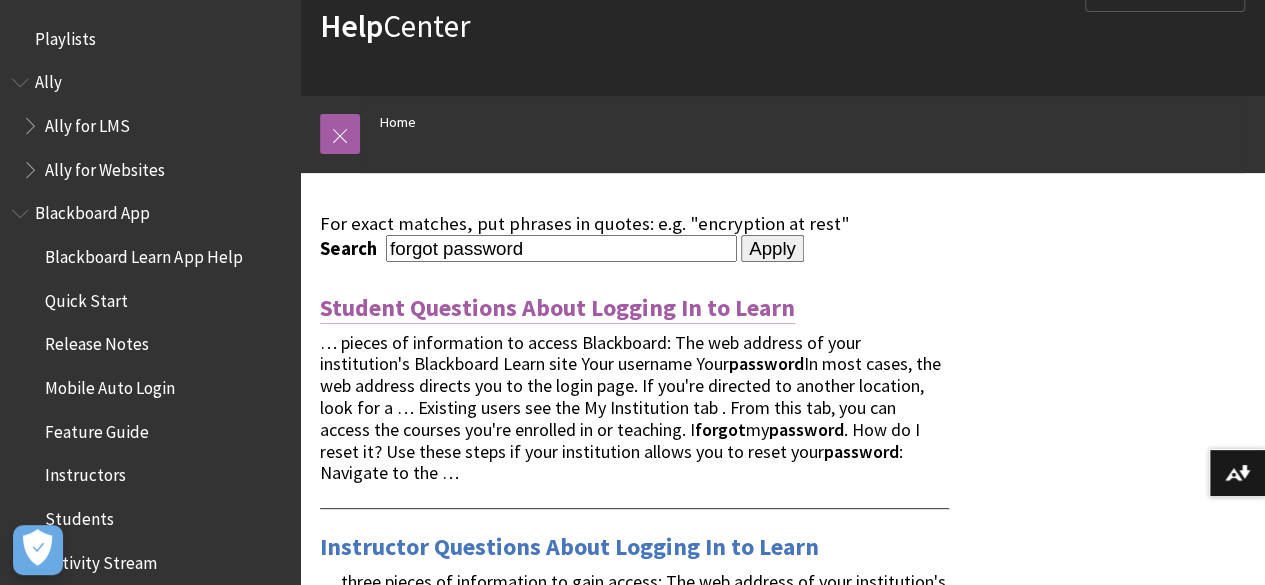 click on "Student Questions About Logging In to Learn" at bounding box center [557, 308] 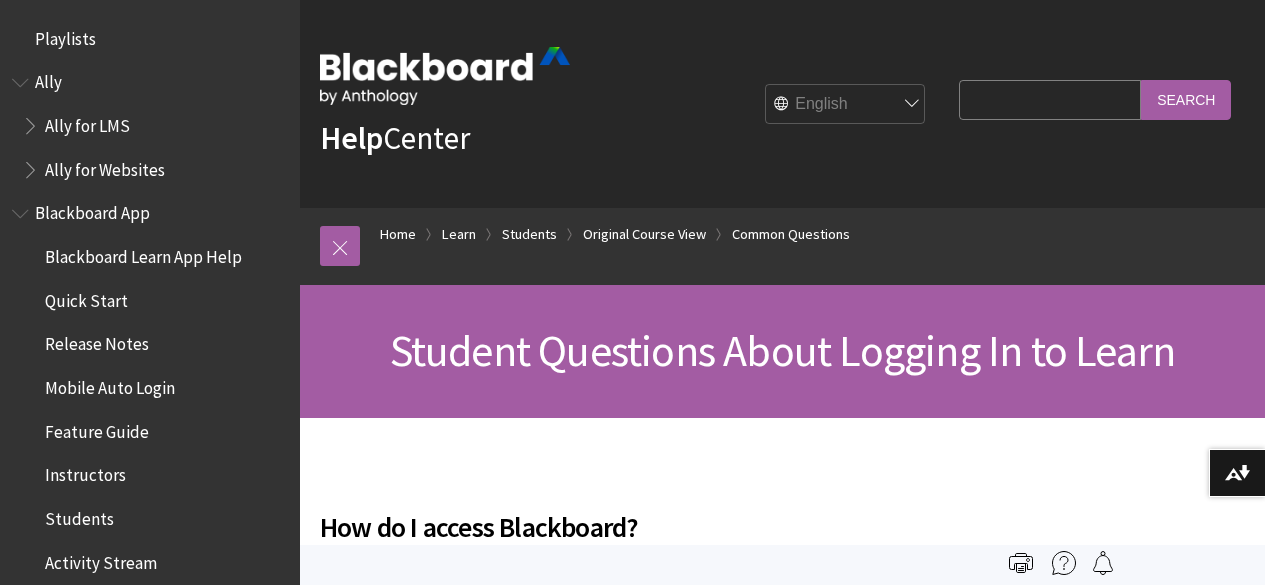 scroll, scrollTop: 359, scrollLeft: 0, axis: vertical 